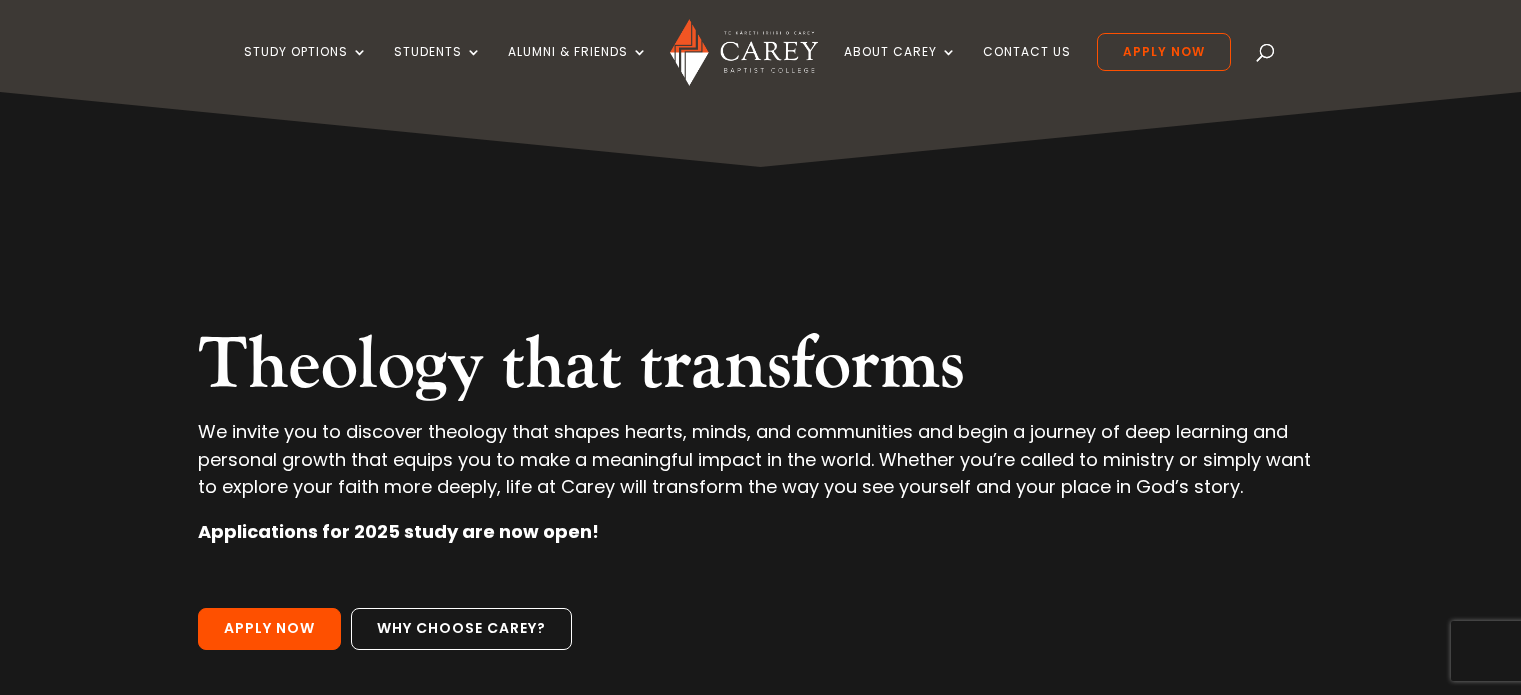 scroll, scrollTop: 0, scrollLeft: 0, axis: both 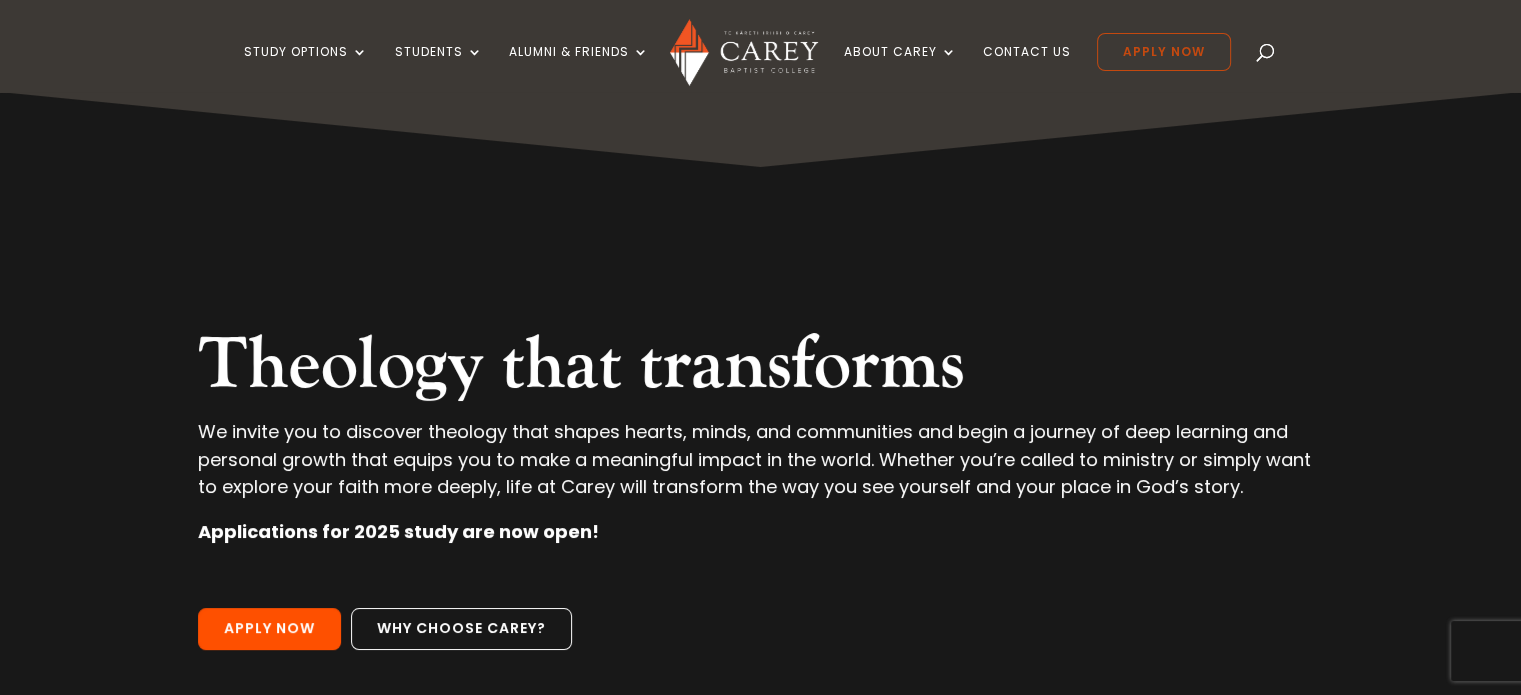 click on "Apply Now" at bounding box center (1164, 52) 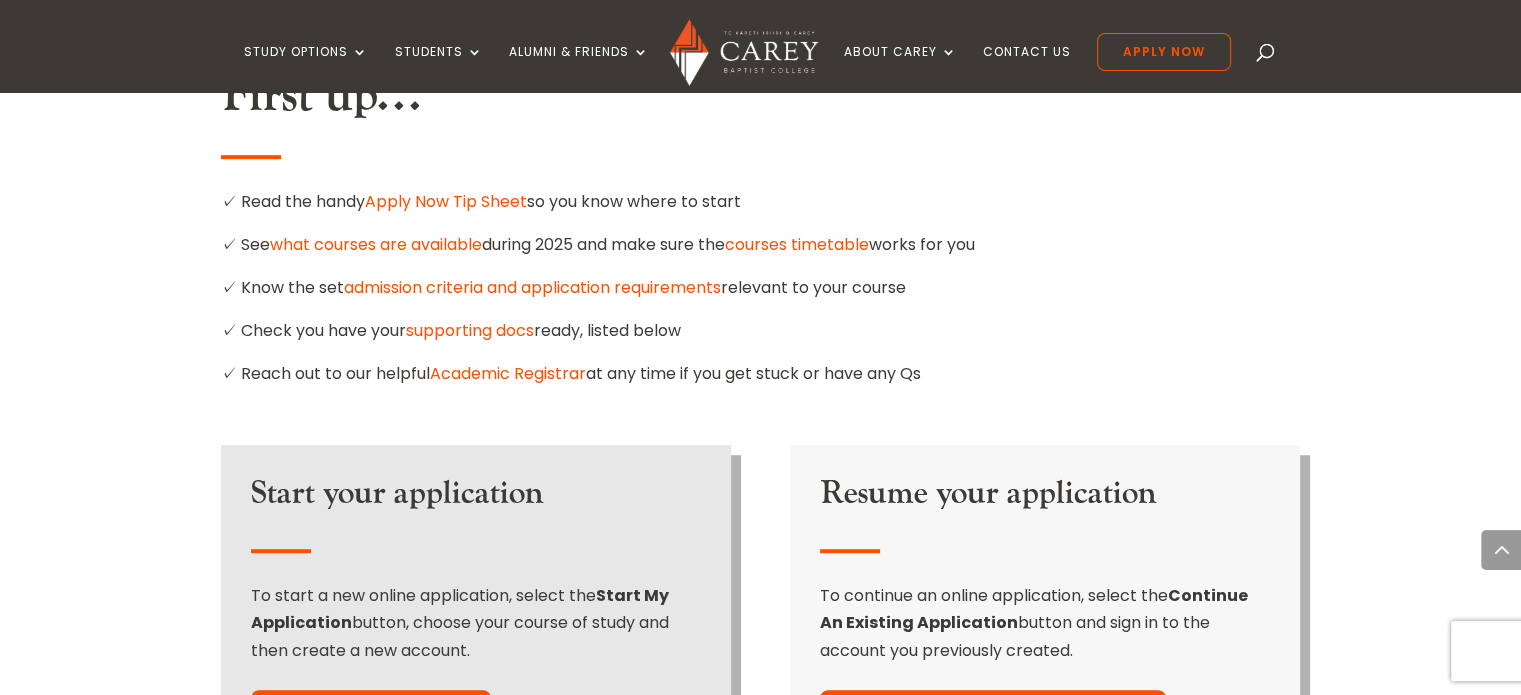 scroll, scrollTop: 900, scrollLeft: 0, axis: vertical 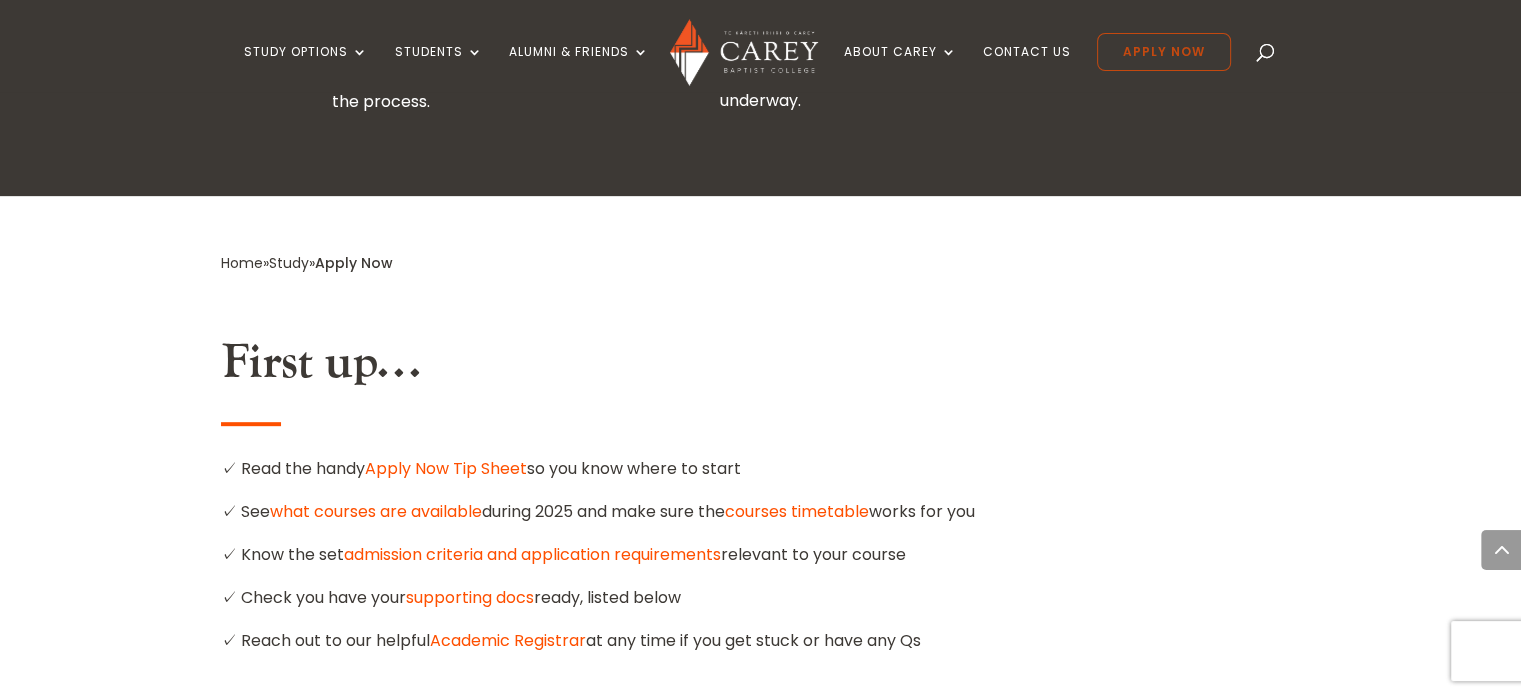 click on "Apply Now" at bounding box center (1164, 52) 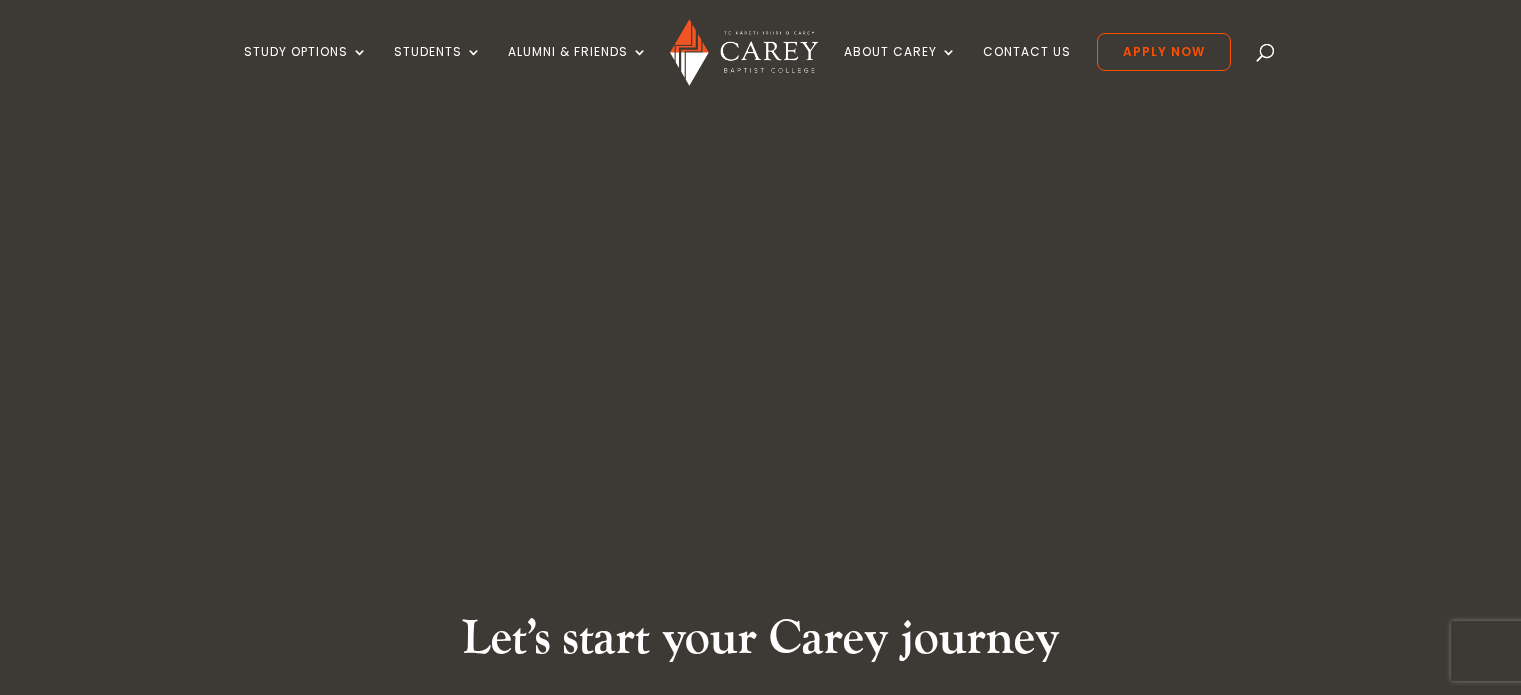scroll, scrollTop: 0, scrollLeft: 0, axis: both 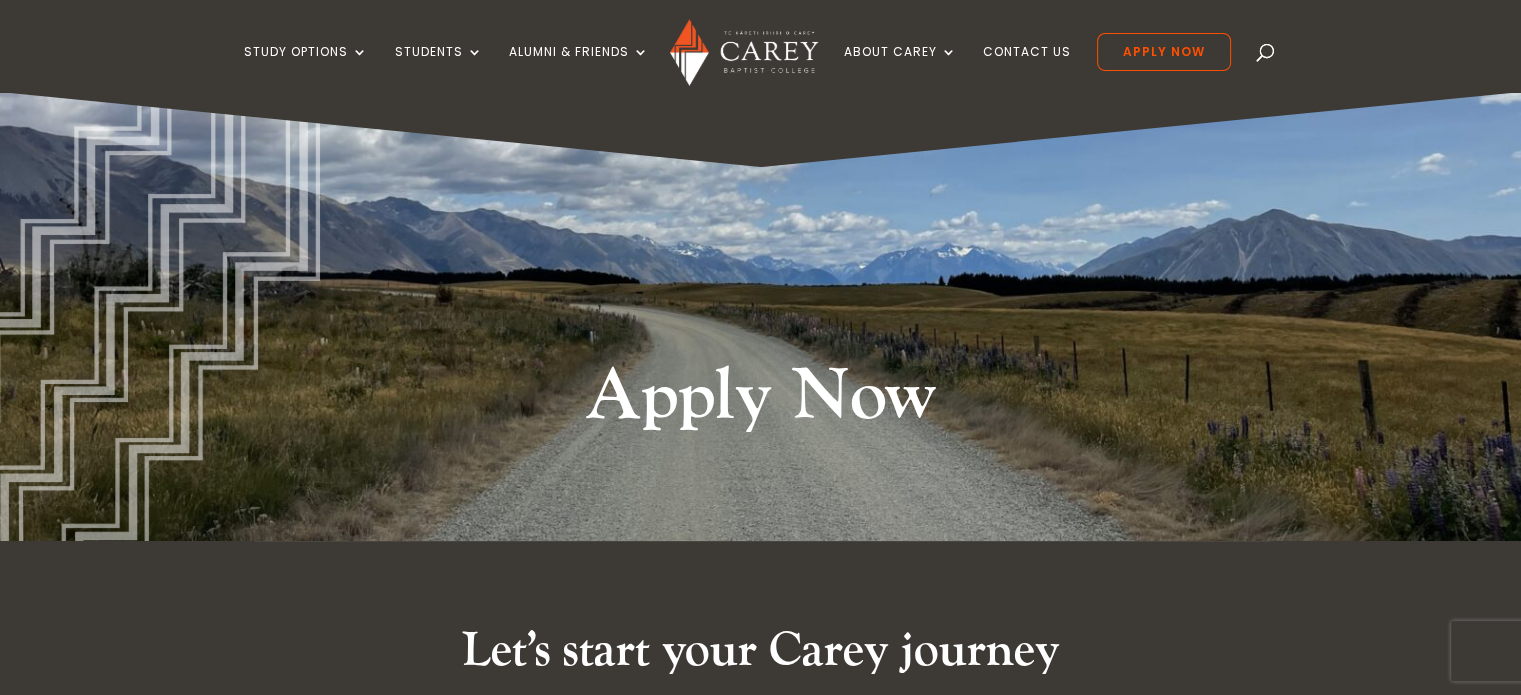 click on "Study Options
Certificate in Christian Leadership (Micro-credential)
NZ Certificate in Christian Ministry | Intermission
NZ Certificate in Christian Studies
NZ Diploma in Christian Studies
Bachelor of Applied Theology
Graduate Diploma of Applied Theology
Carey Graduate School
Postgraduate Diploma in Applied Theology
Master of Applied Theology
Diploma in Pastoral Leadership
Diploma in Pastoral Leadership (Youth)
Certificate and Diploma in Intercultural Practice
Study at Carey
2025 Timetable
Course Descriptions
International Students
Fees & Money Matters
Scholarships
Special Interest Study
Students
CareyOnline
Carey Library
Student Portal
New Students
Community Life
Student Support and Wellbeing
Academic Regulations
Timetables
Alumni & Friends
Support Carey
Give to Carey
Leave a Gift in Your Will
Carey Photos
Media Library" at bounding box center [759, 46] 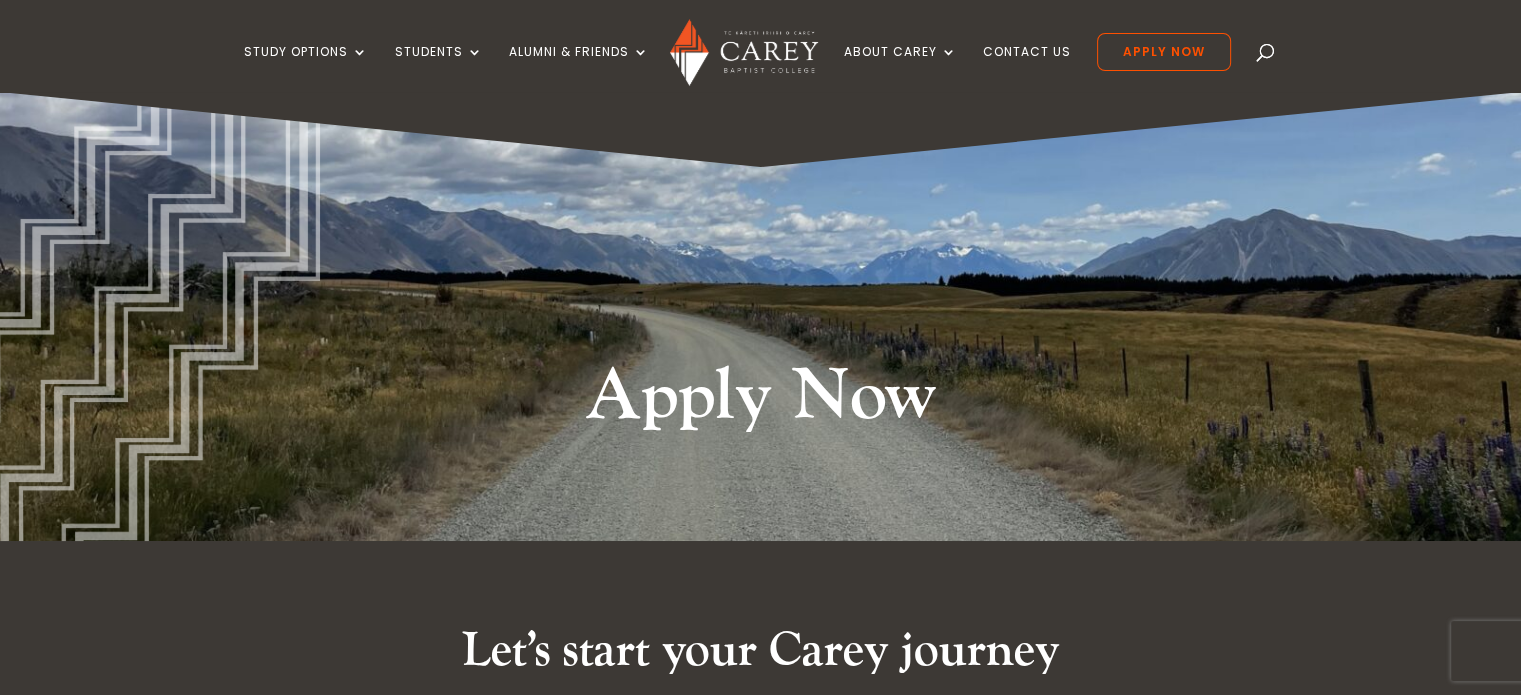 click at bounding box center [1266, 56] 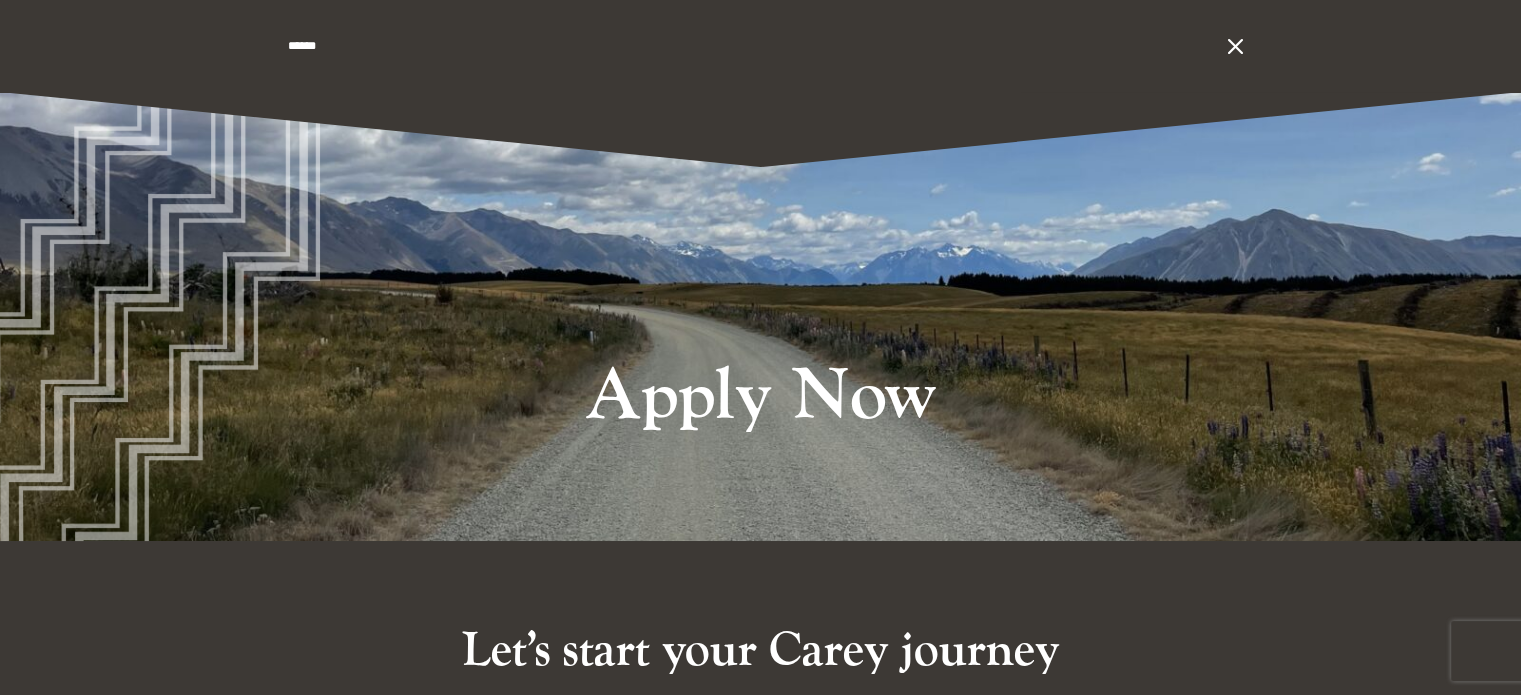 type on "******" 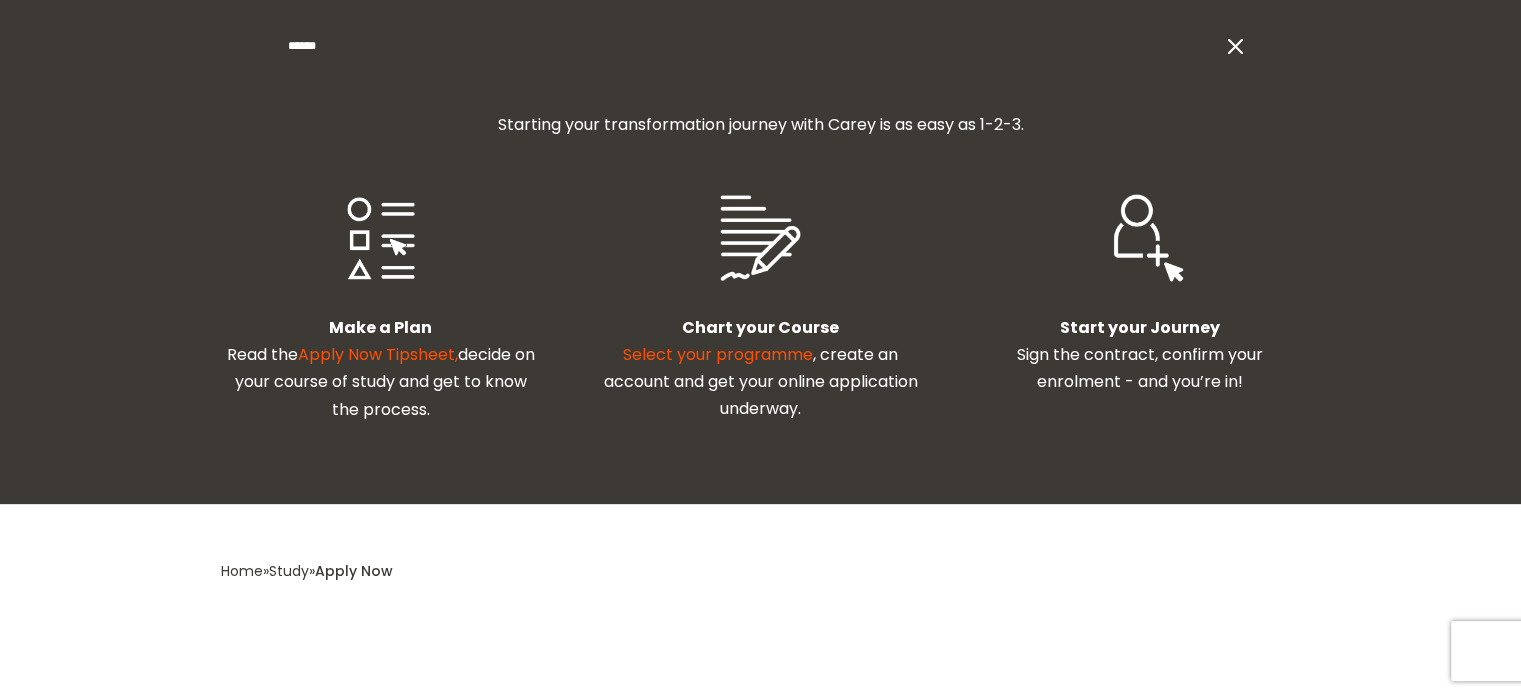 scroll, scrollTop: 600, scrollLeft: 0, axis: vertical 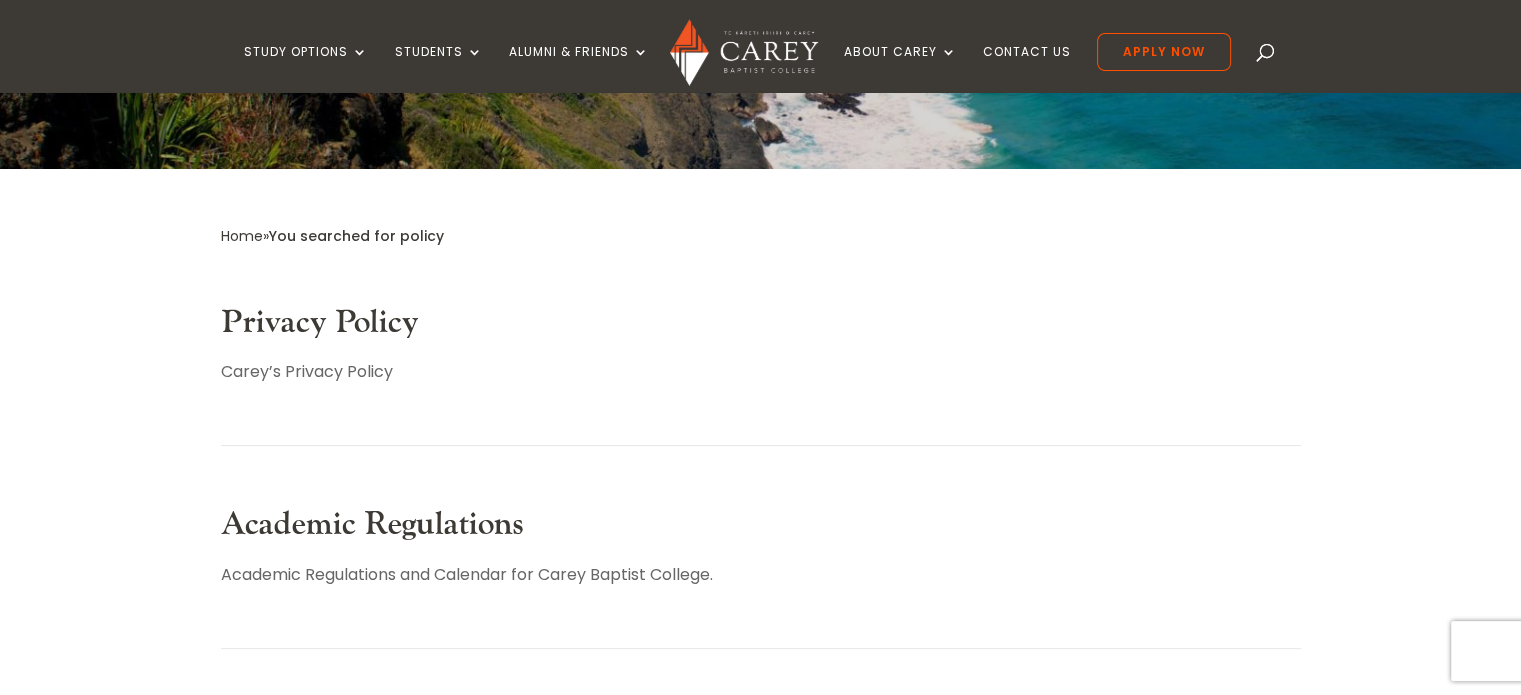 click on "Privacy Policy" at bounding box center [320, 322] 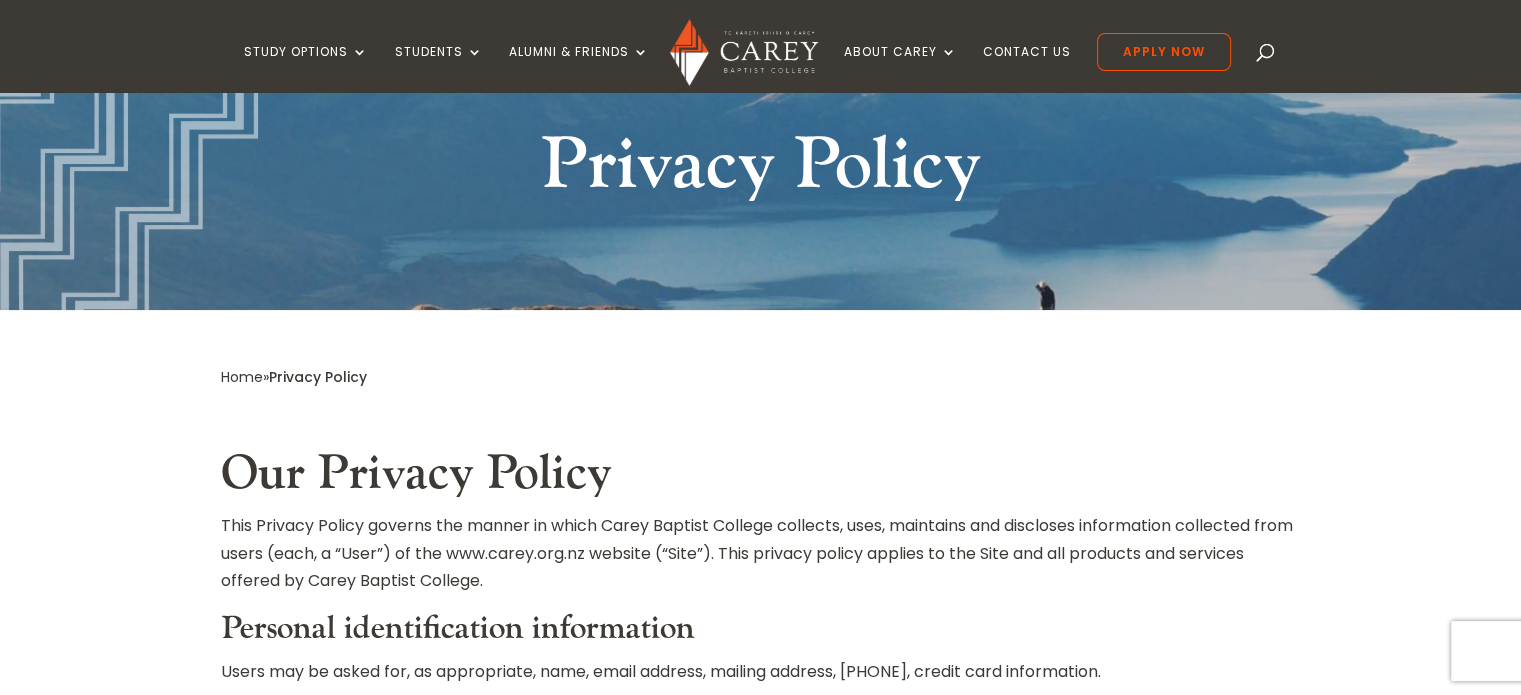 scroll, scrollTop: 0, scrollLeft: 0, axis: both 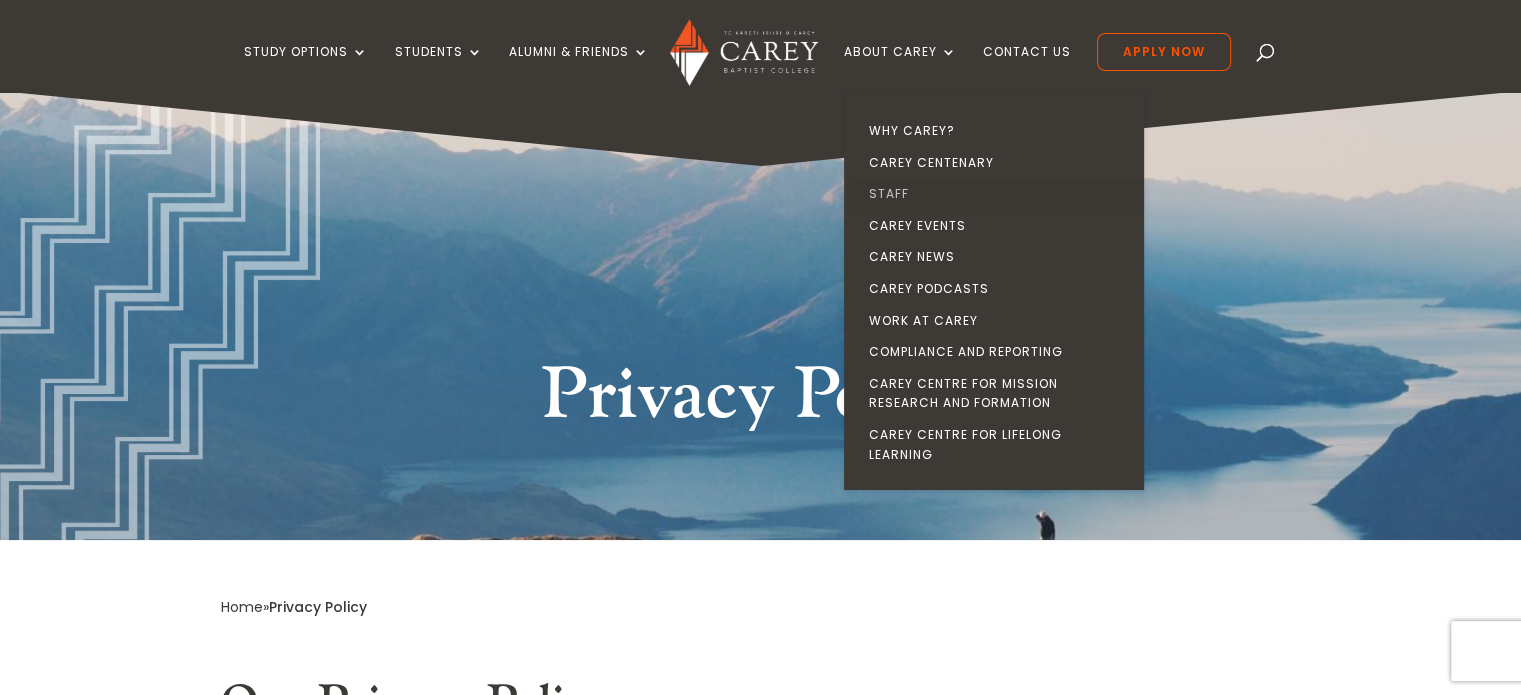 click on "Staff" at bounding box center (999, 194) 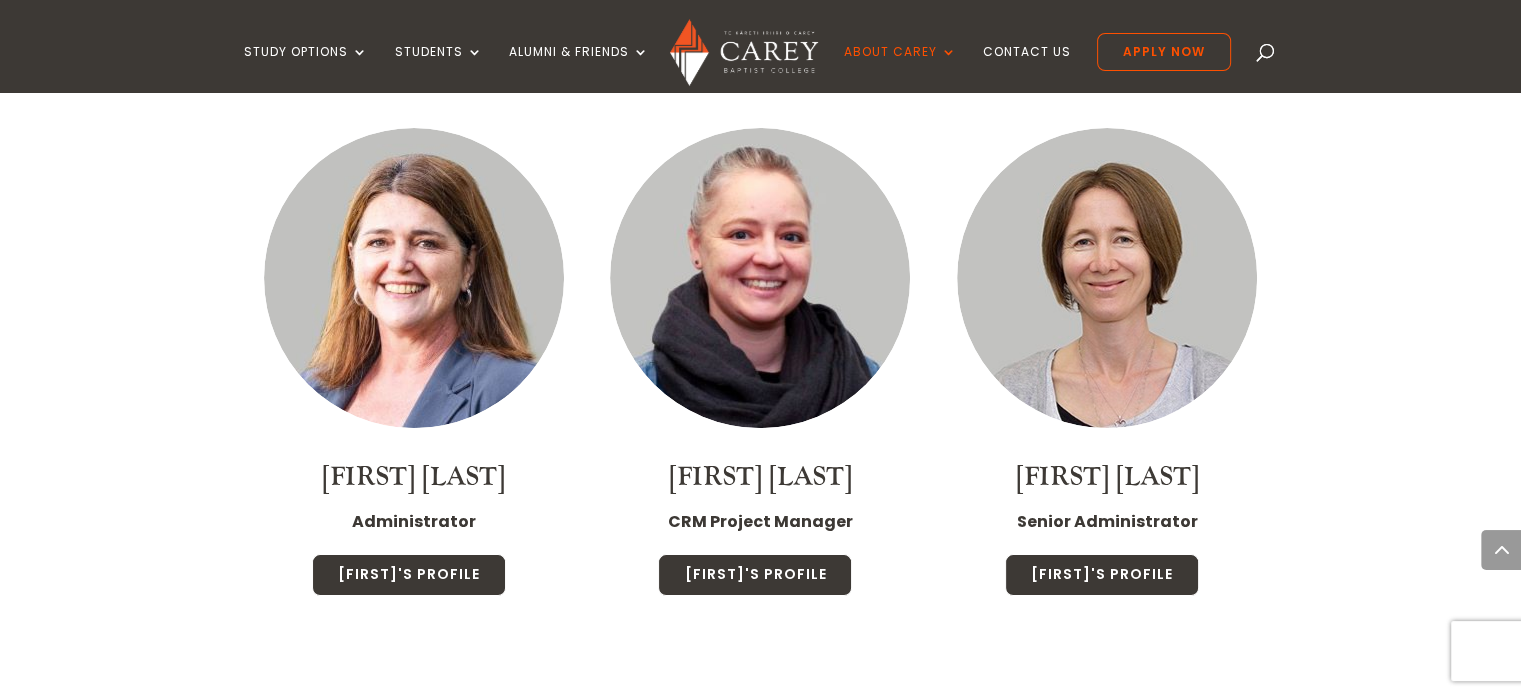 scroll, scrollTop: 7717, scrollLeft: 0, axis: vertical 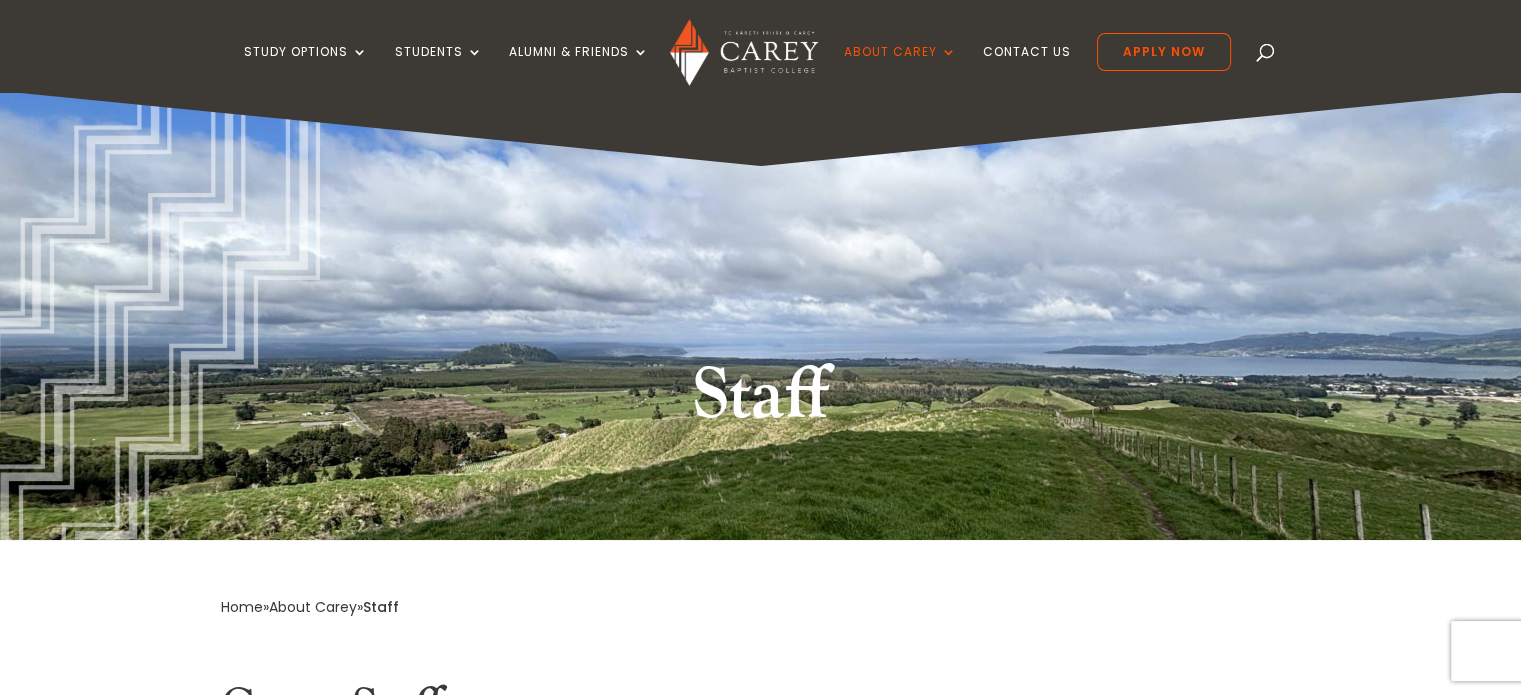 click at bounding box center (743, 52) 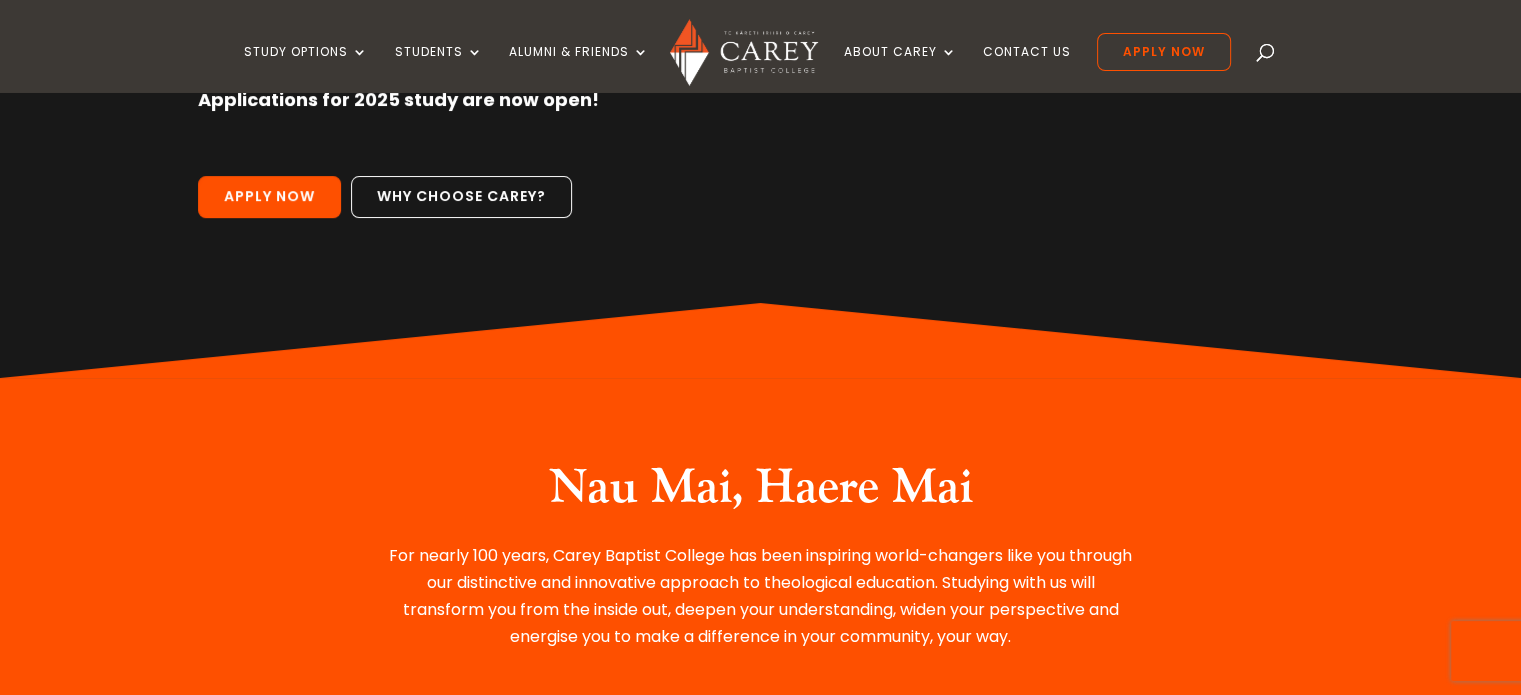 scroll, scrollTop: 0, scrollLeft: 0, axis: both 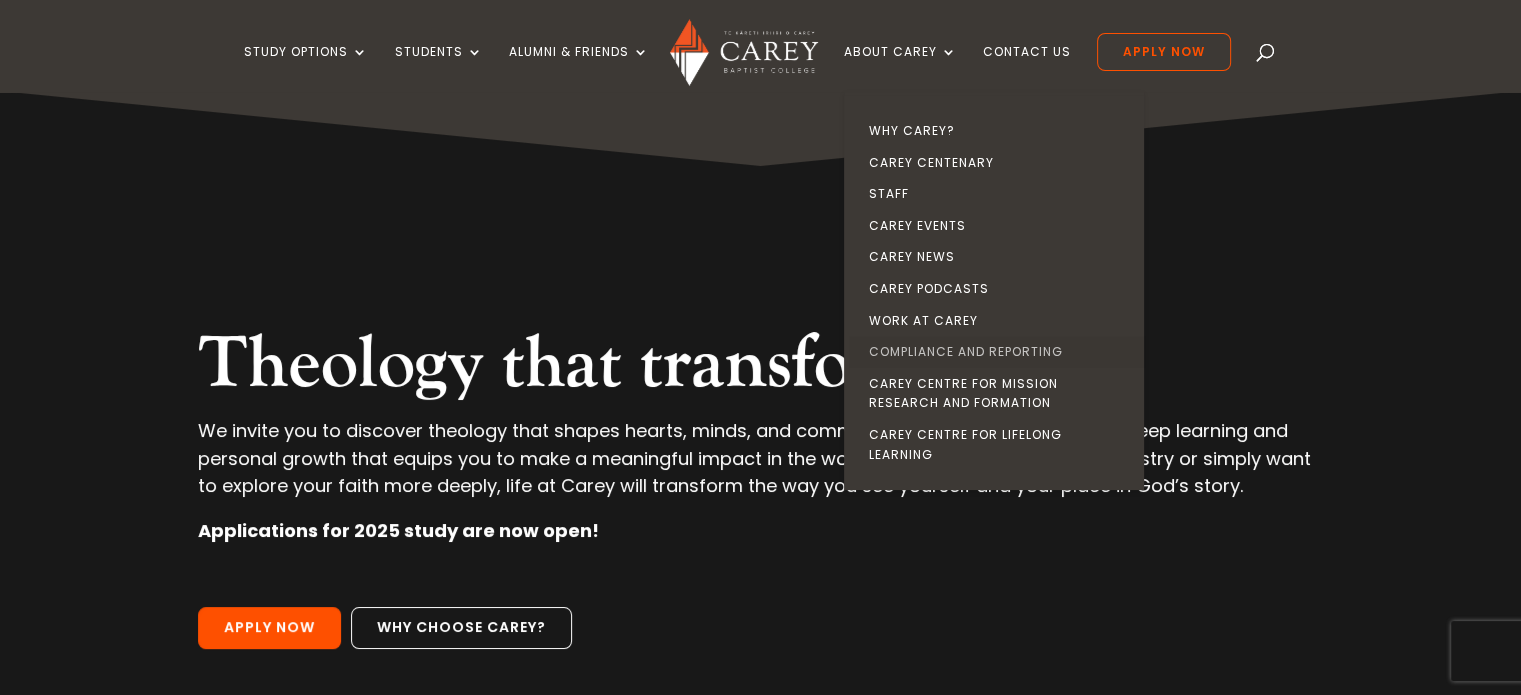 click on "Compliance and Reporting" at bounding box center (999, 352) 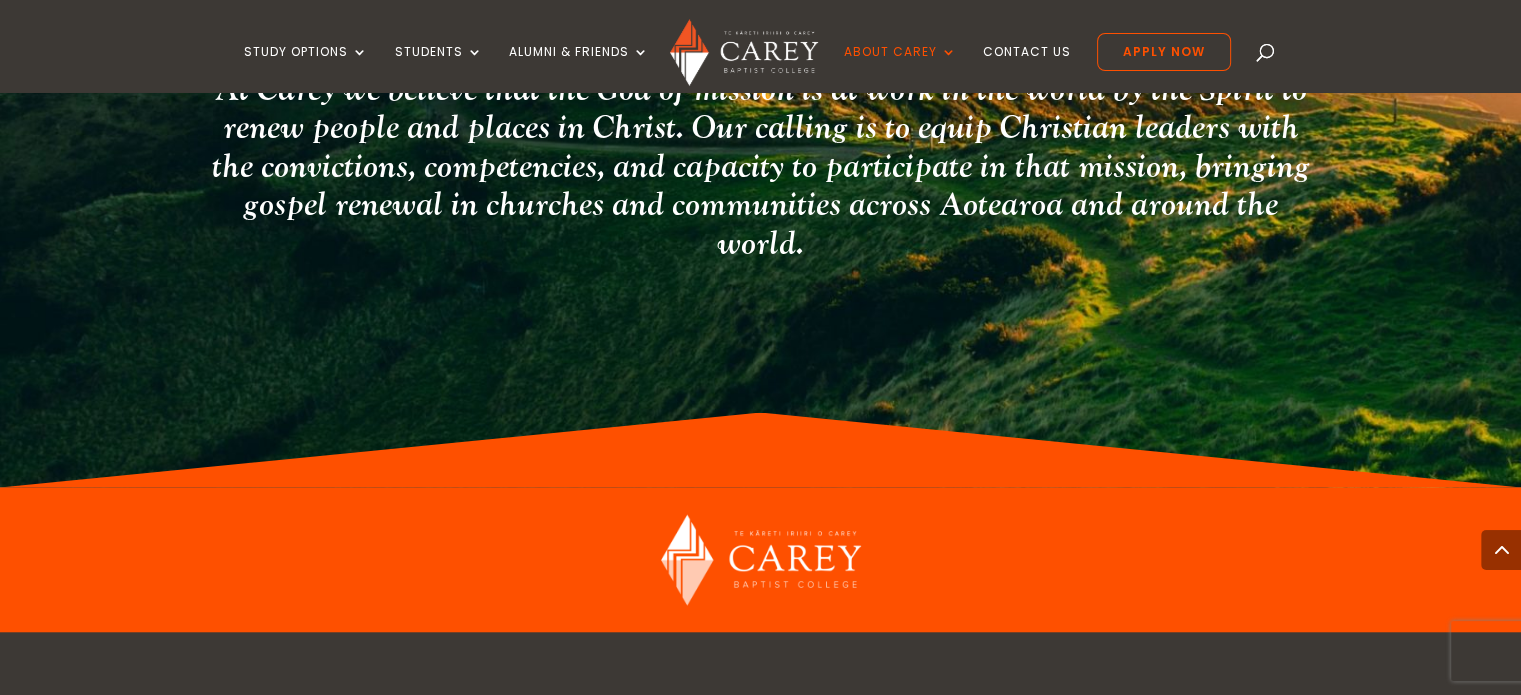 scroll, scrollTop: 3778, scrollLeft: 0, axis: vertical 